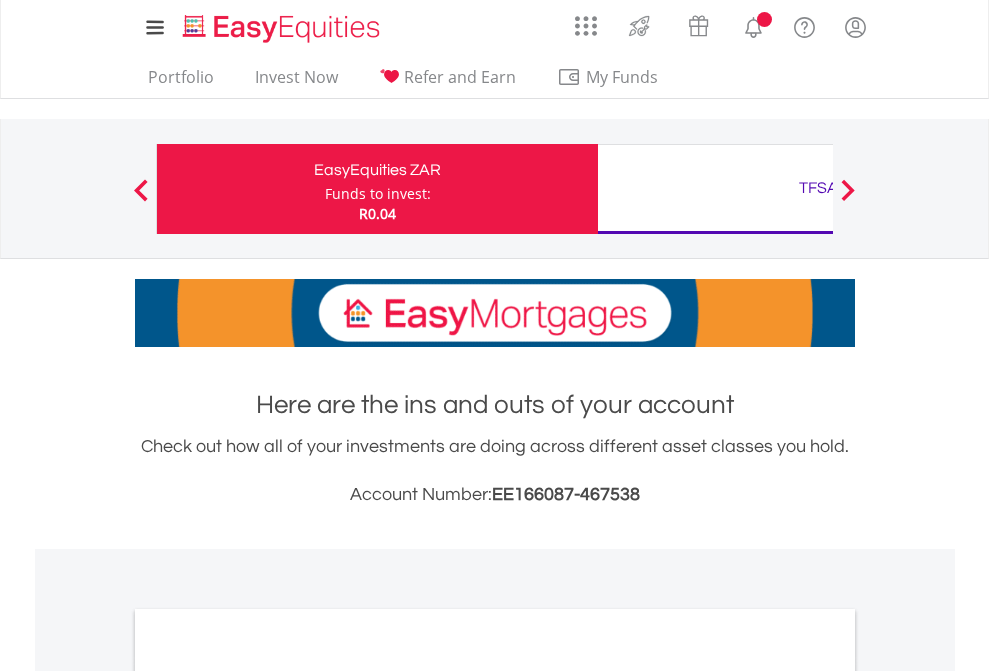 scroll, scrollTop: 0, scrollLeft: 0, axis: both 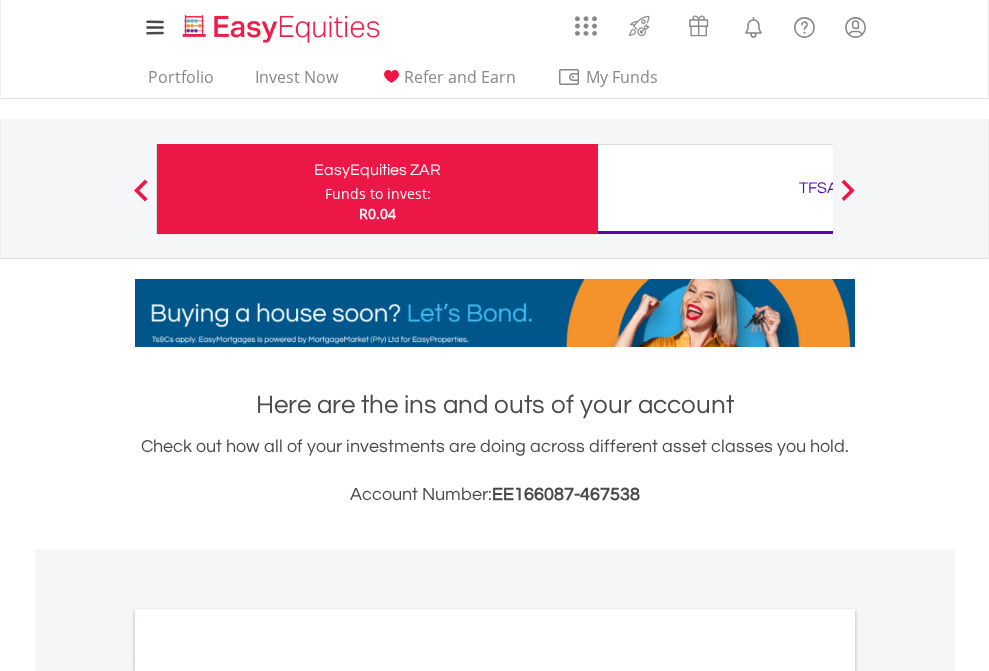 click on "Funds to invest:" at bounding box center (378, 194) 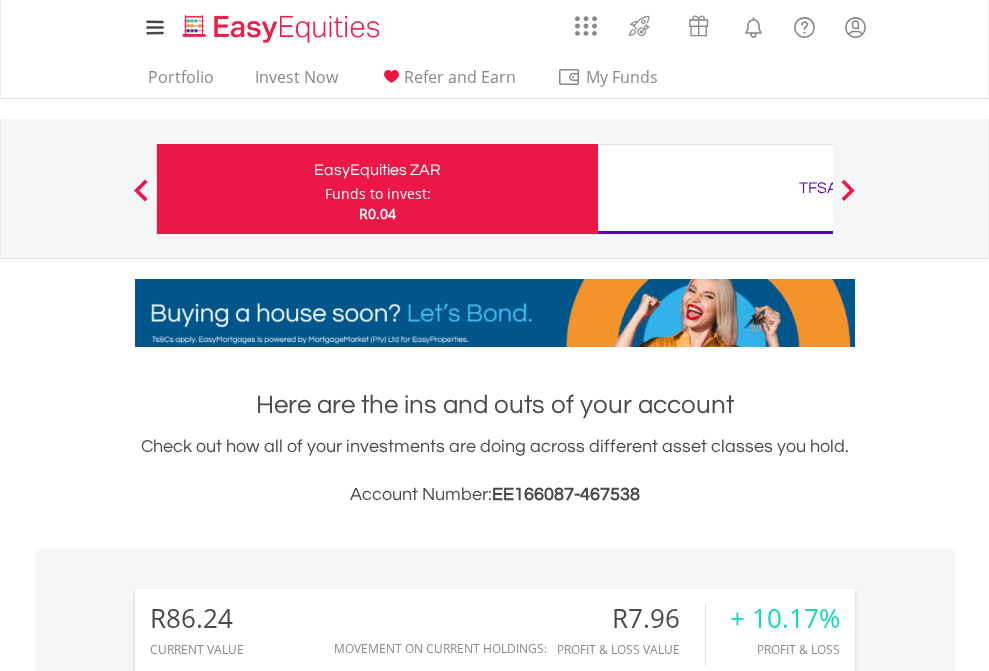 scroll, scrollTop: 999808, scrollLeft: 999687, axis: both 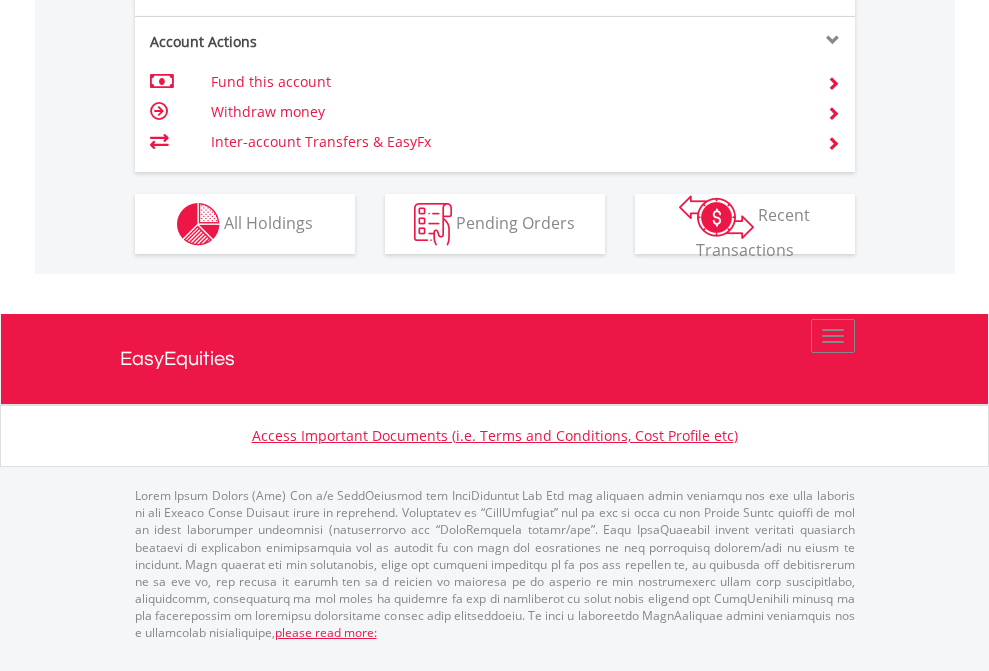 click on "Investment types" at bounding box center [706, -337] 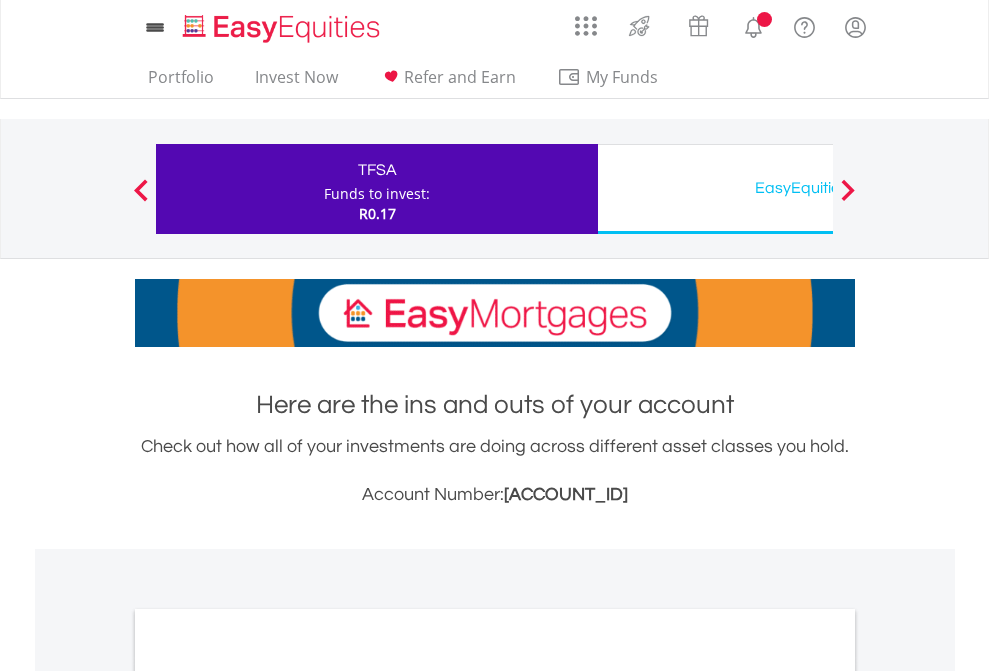 scroll, scrollTop: 0, scrollLeft: 0, axis: both 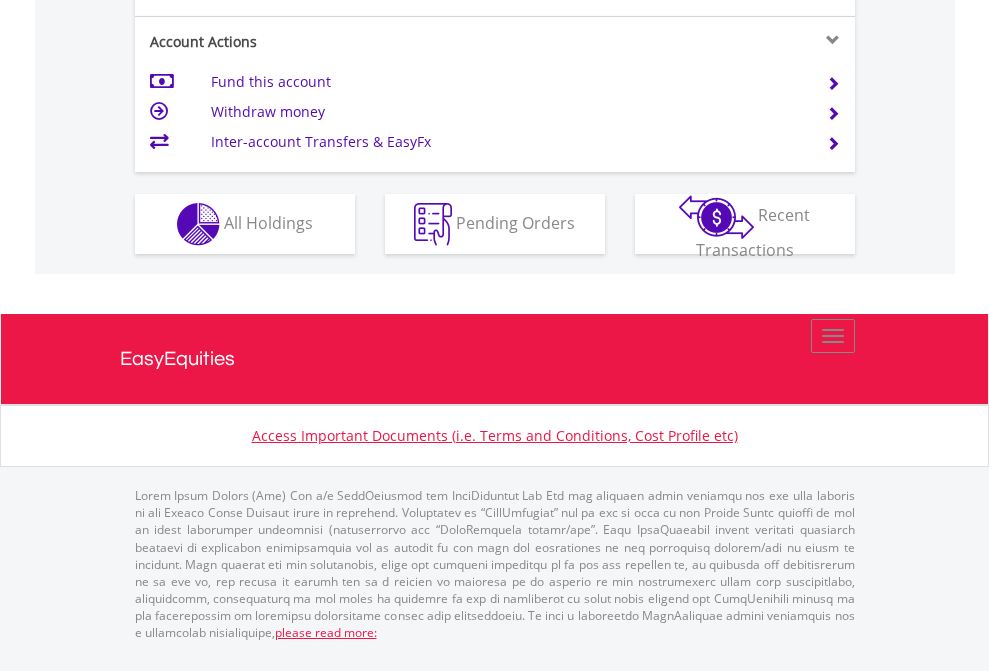 click on "Investment types" at bounding box center (706, -337) 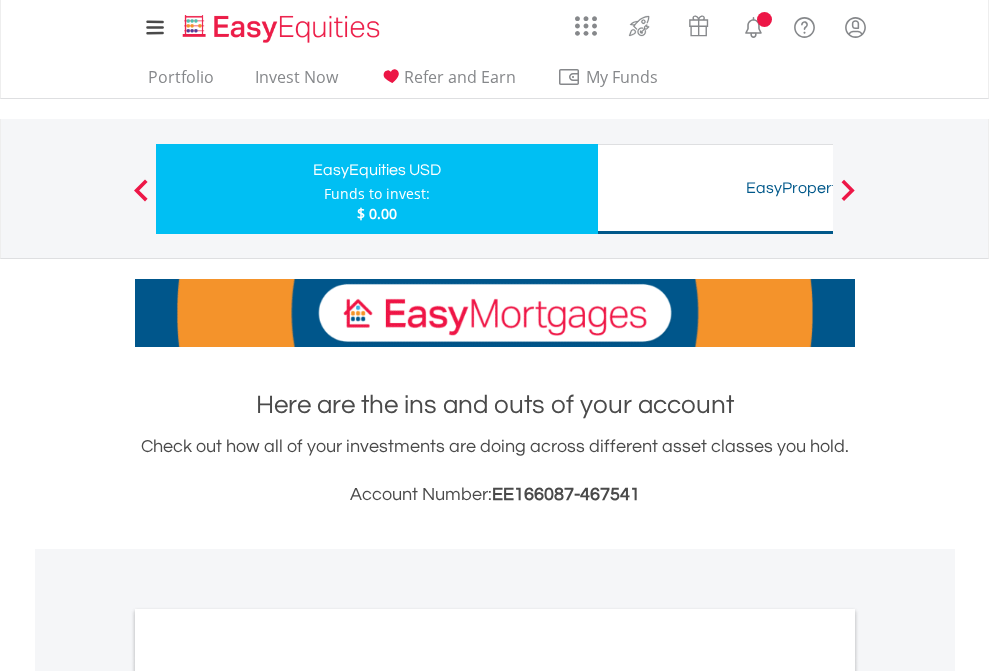scroll, scrollTop: 0, scrollLeft: 0, axis: both 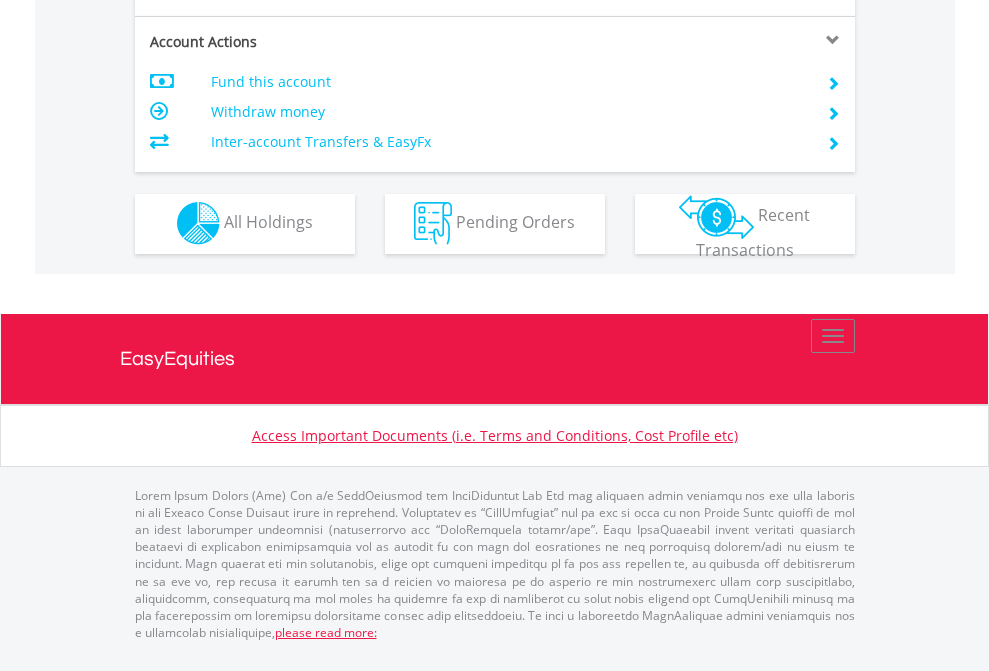 click on "Investment types" at bounding box center (706, -353) 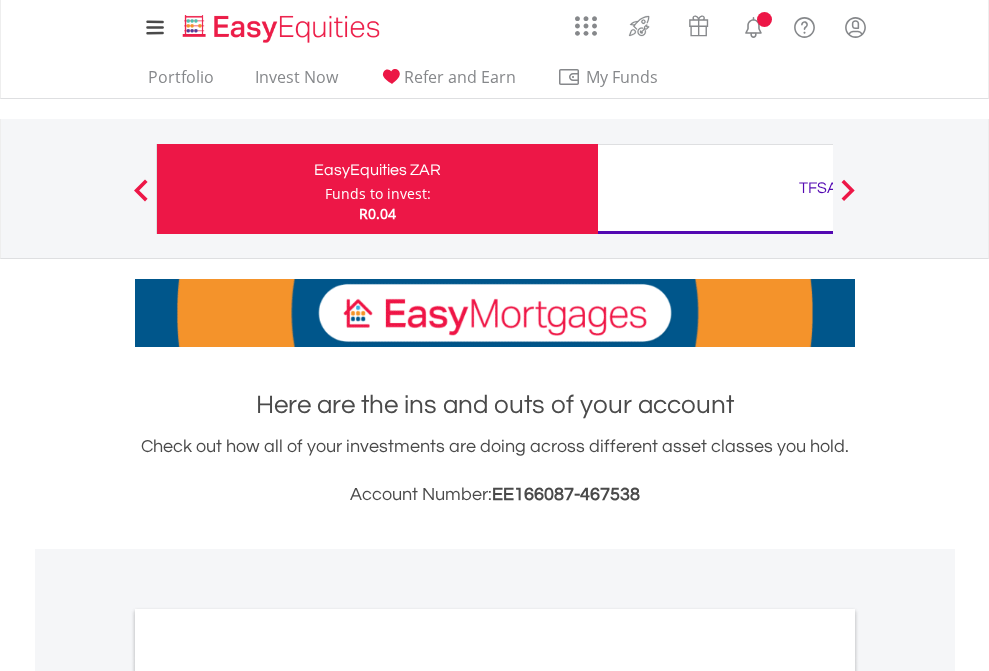 scroll, scrollTop: 1202, scrollLeft: 0, axis: vertical 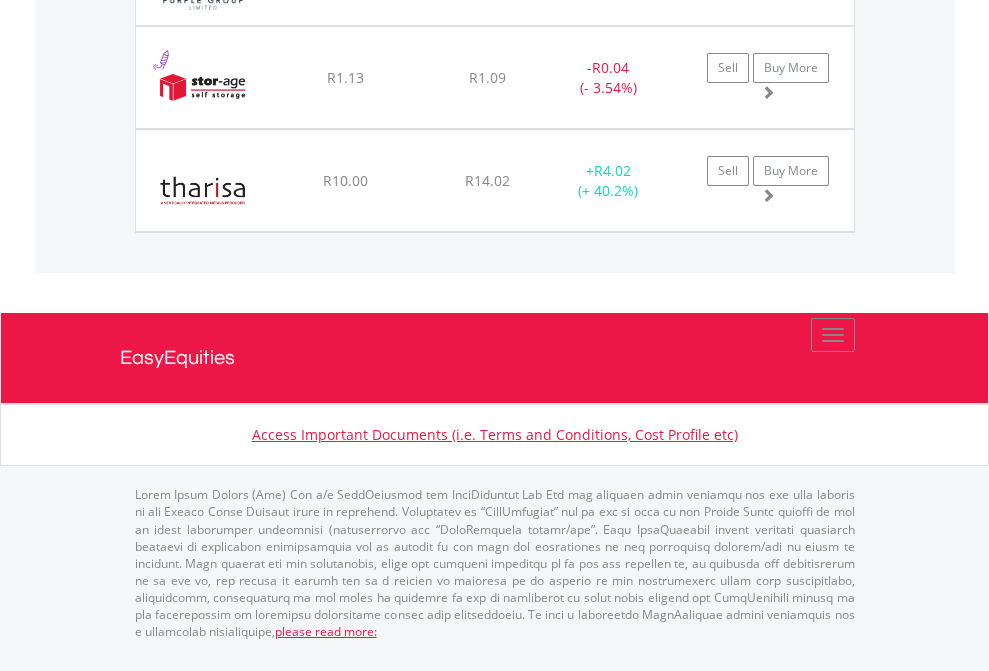 click on "TFSA" at bounding box center (818, -1854) 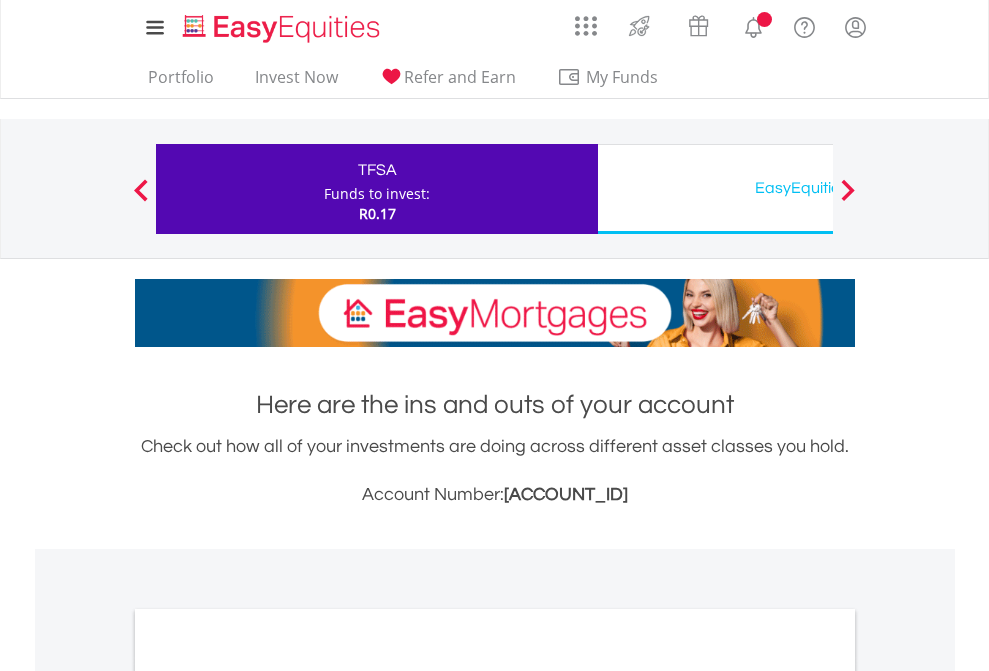 scroll, scrollTop: 1202, scrollLeft: 0, axis: vertical 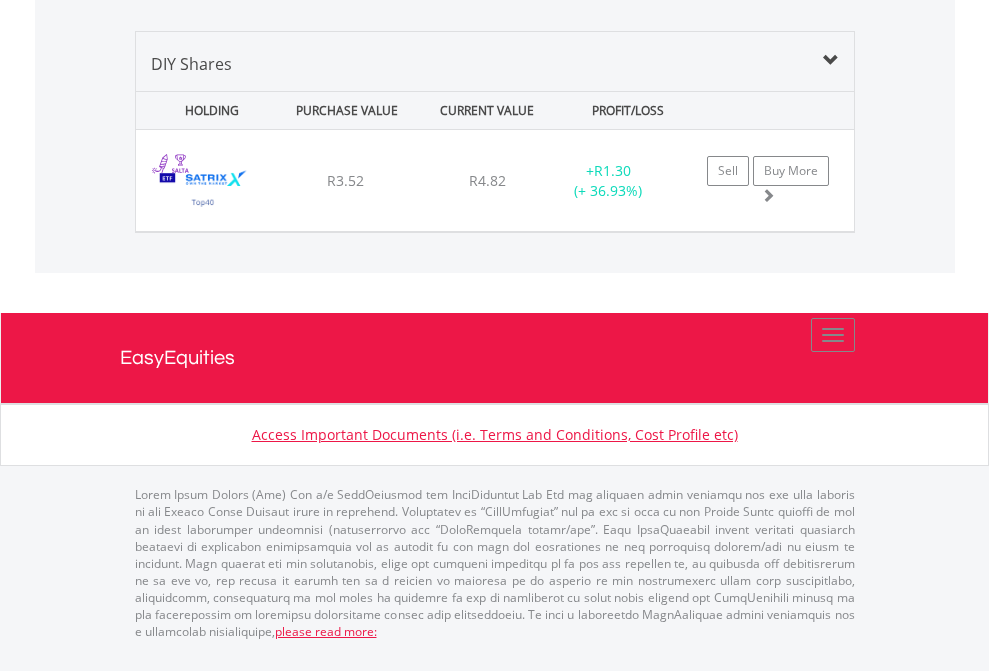 click on "EasyEquities USD" at bounding box center [818, -1339] 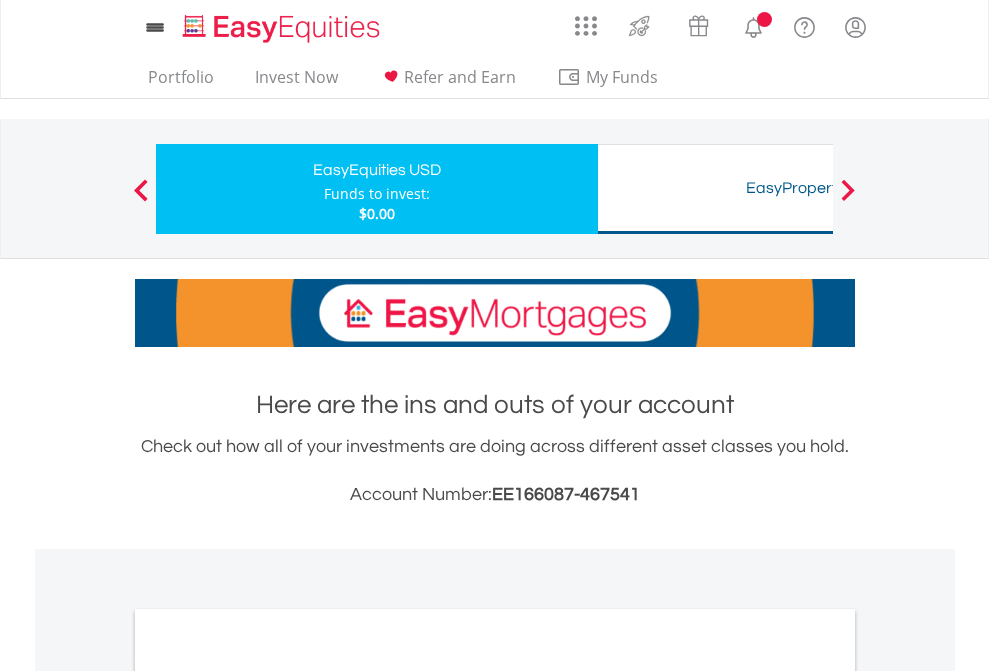 scroll, scrollTop: 0, scrollLeft: 0, axis: both 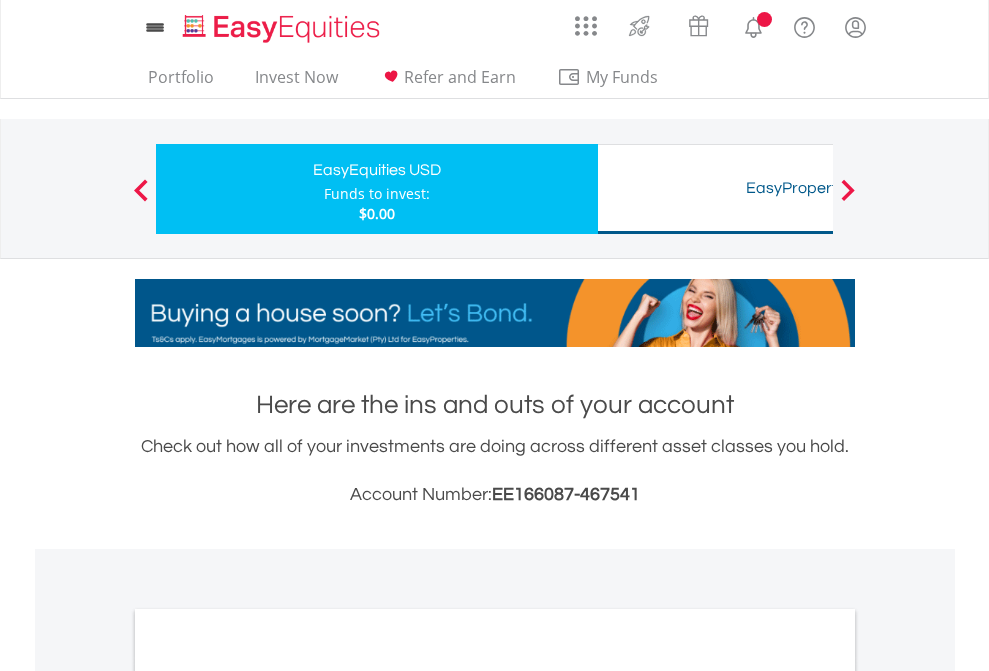 click on "All Holdings" at bounding box center (268, 1096) 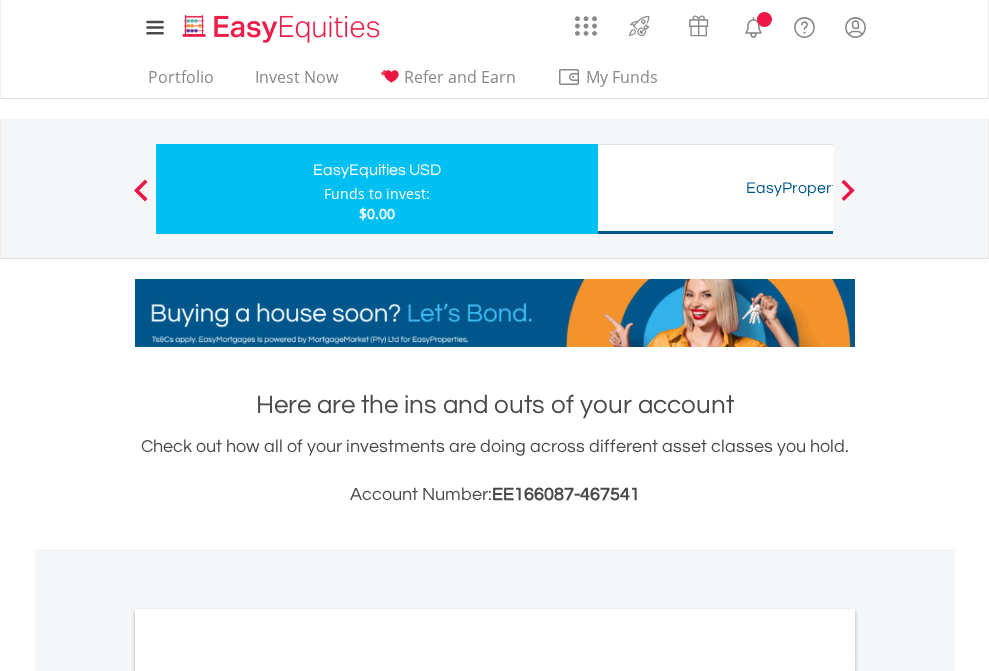 scroll, scrollTop: 1202, scrollLeft: 0, axis: vertical 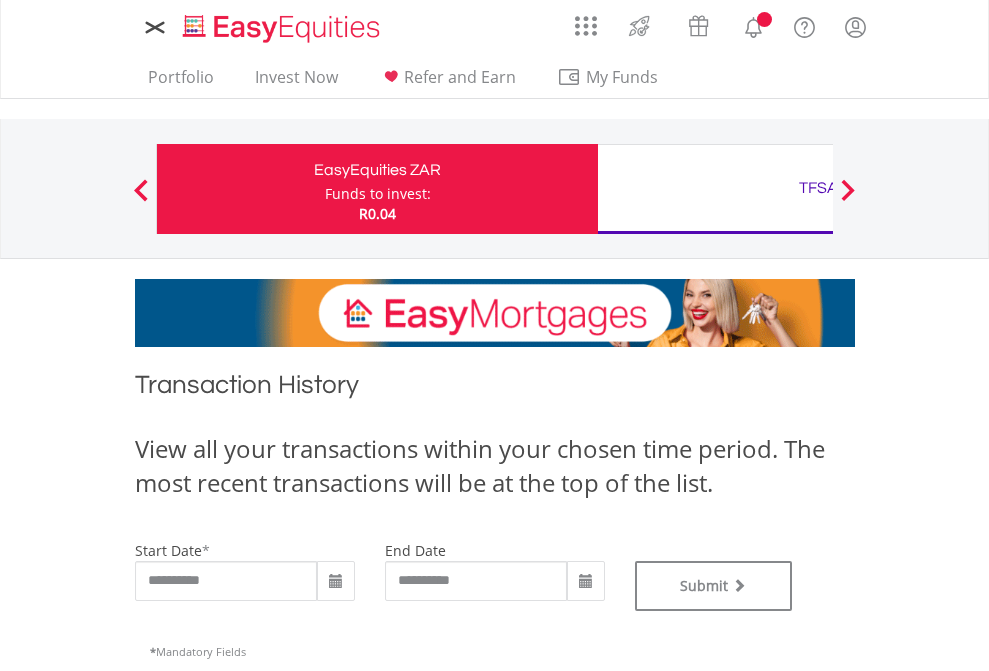 type on "**********" 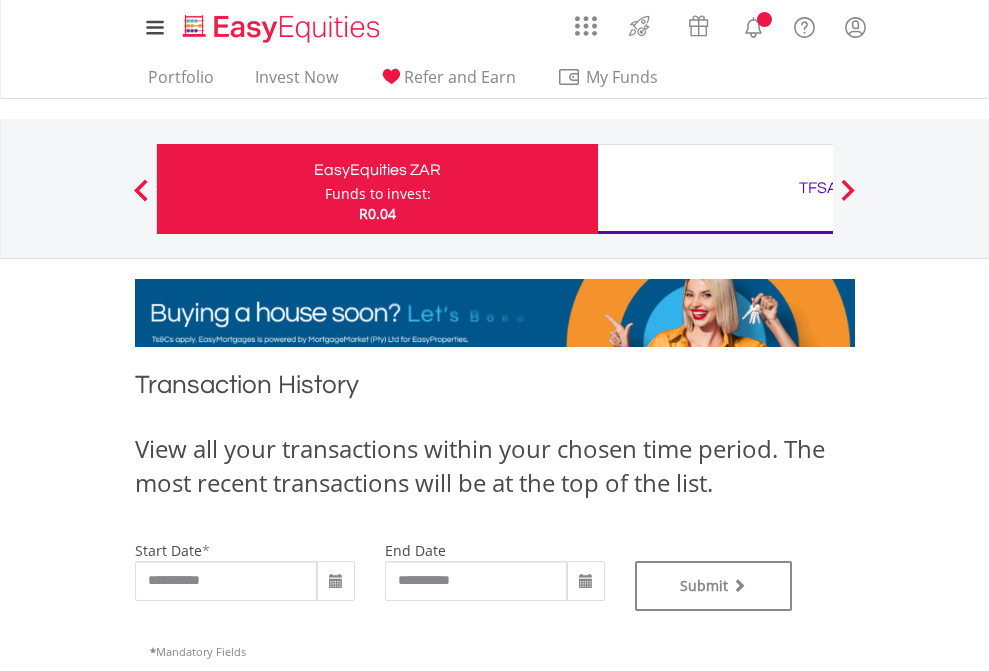type on "**********" 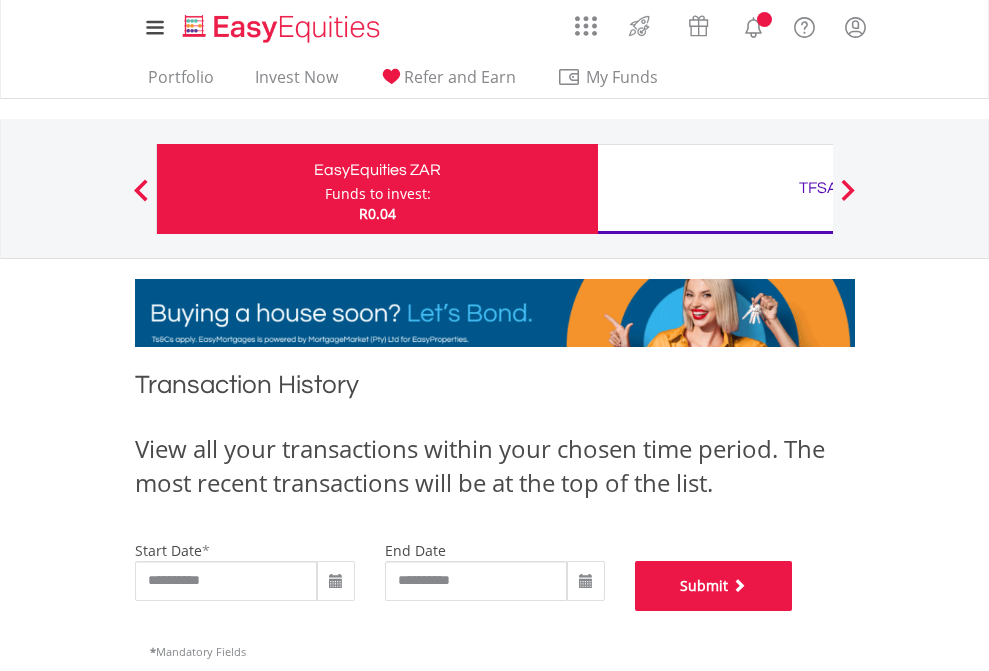 click on "Submit" at bounding box center (714, 586) 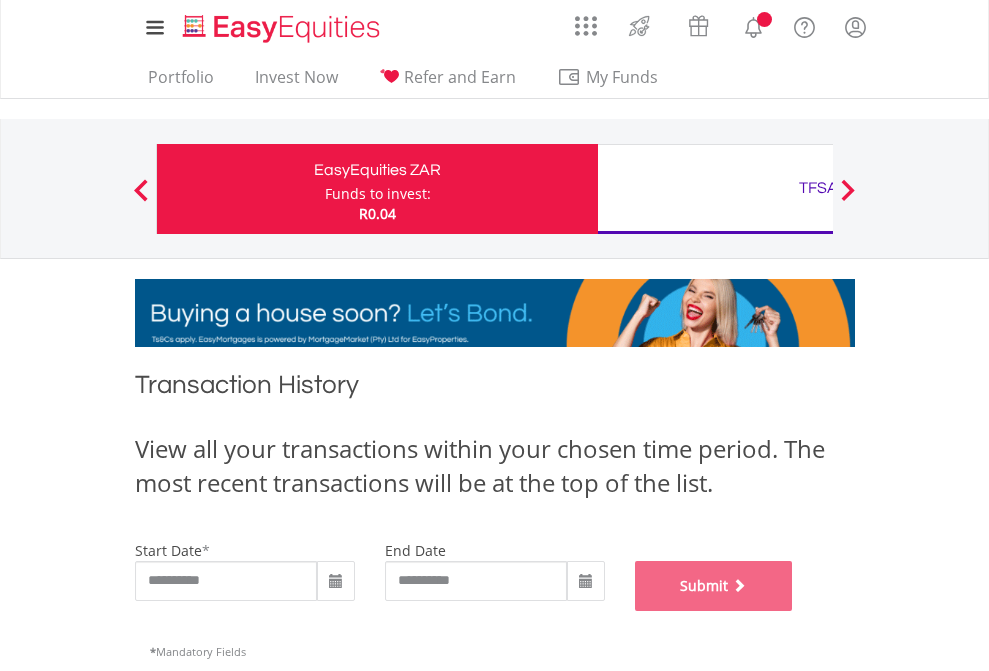 scroll, scrollTop: 811, scrollLeft: 0, axis: vertical 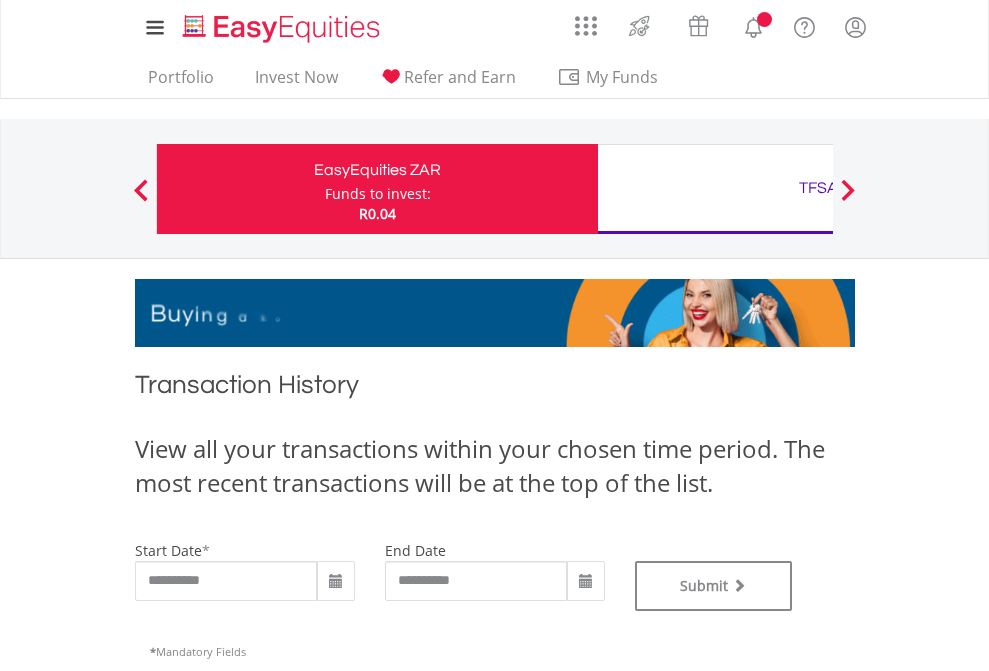 click on "TFSA" at bounding box center (818, 188) 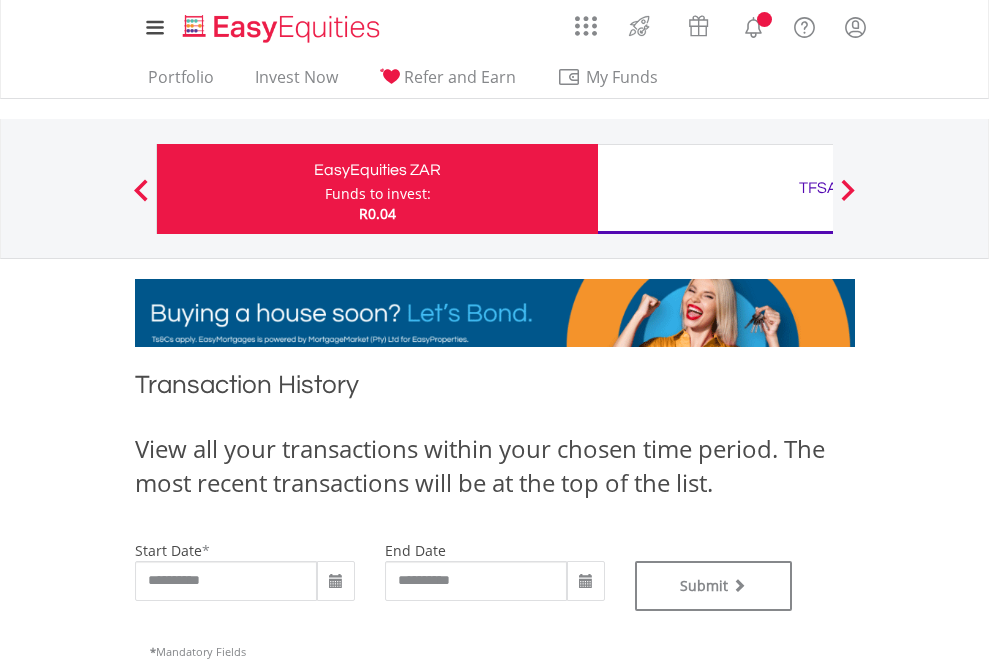 type on "**********" 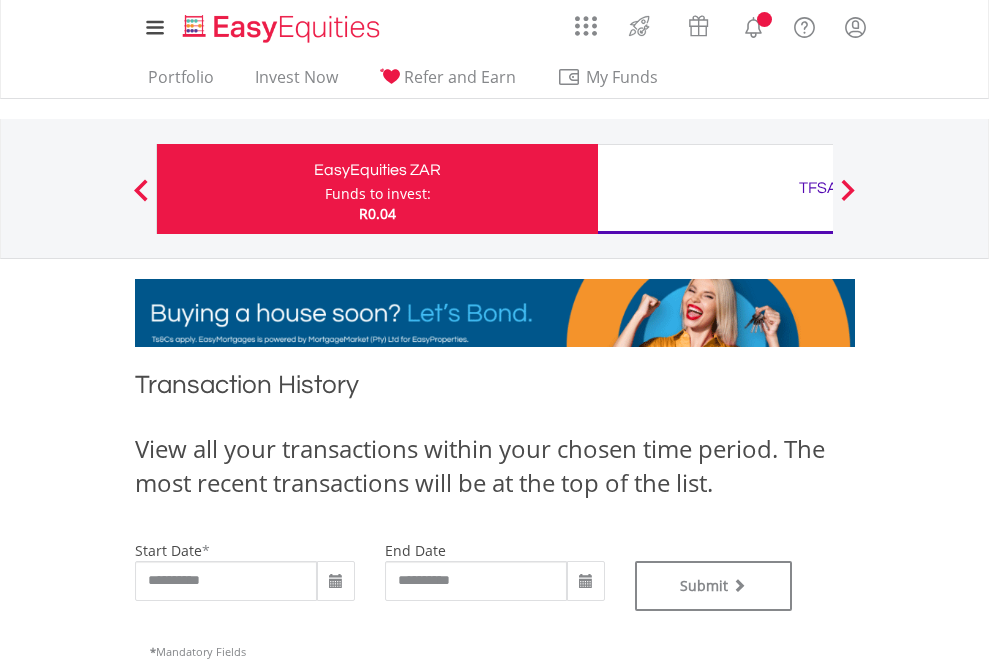 type on "**********" 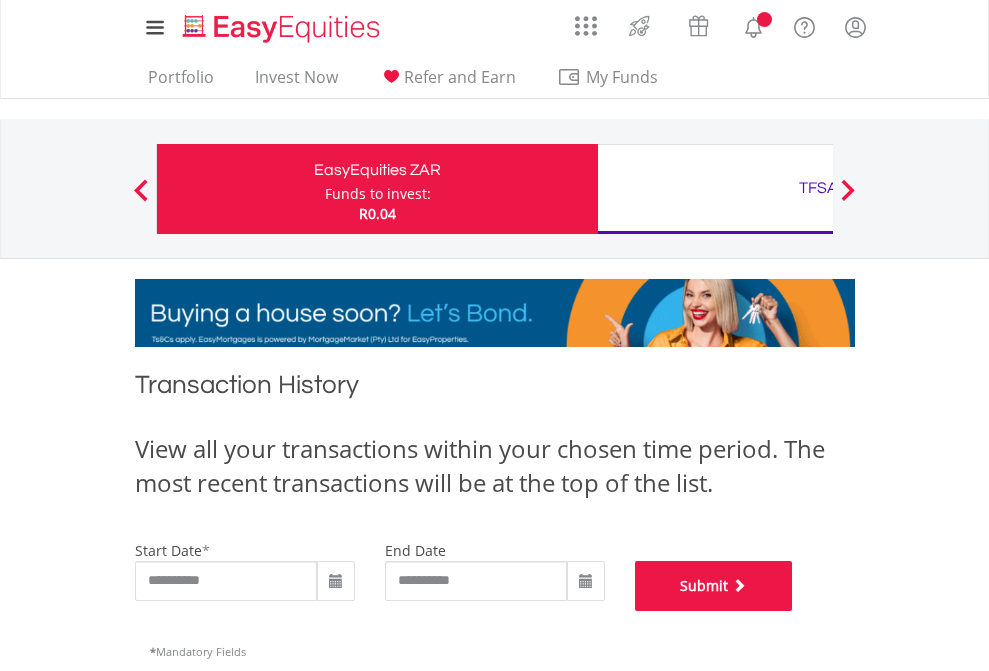 click on "Submit" at bounding box center [714, 586] 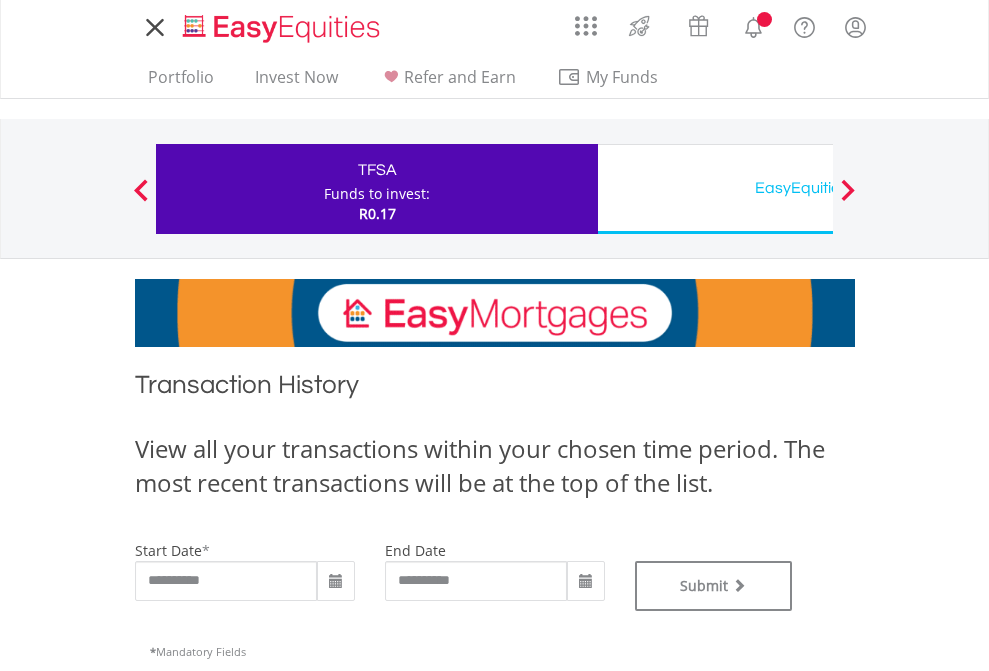 scroll, scrollTop: 0, scrollLeft: 0, axis: both 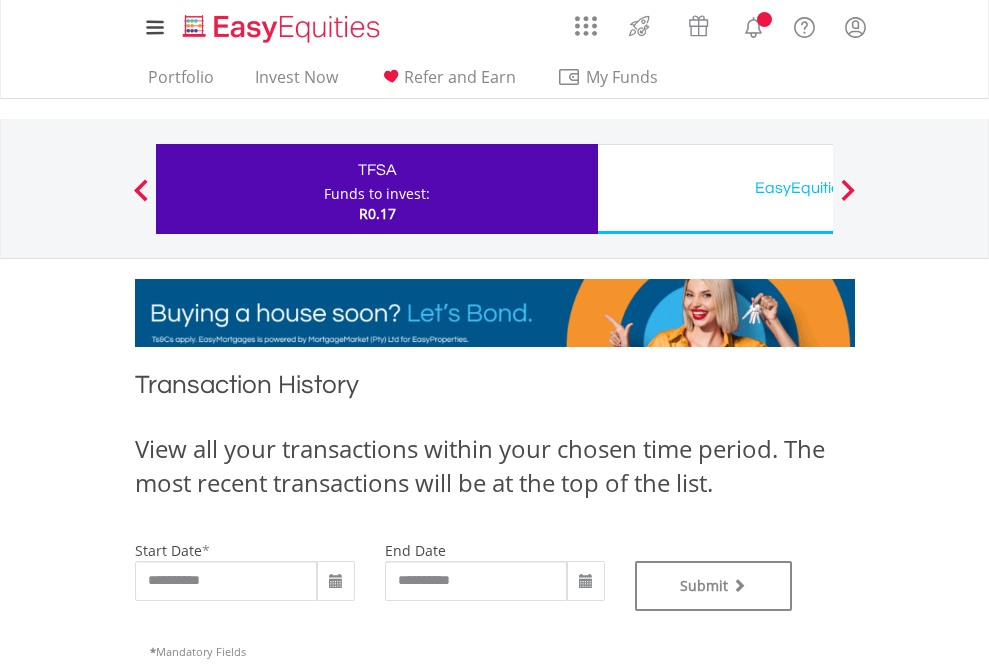 click on "EasyEquities USD" at bounding box center (818, 188) 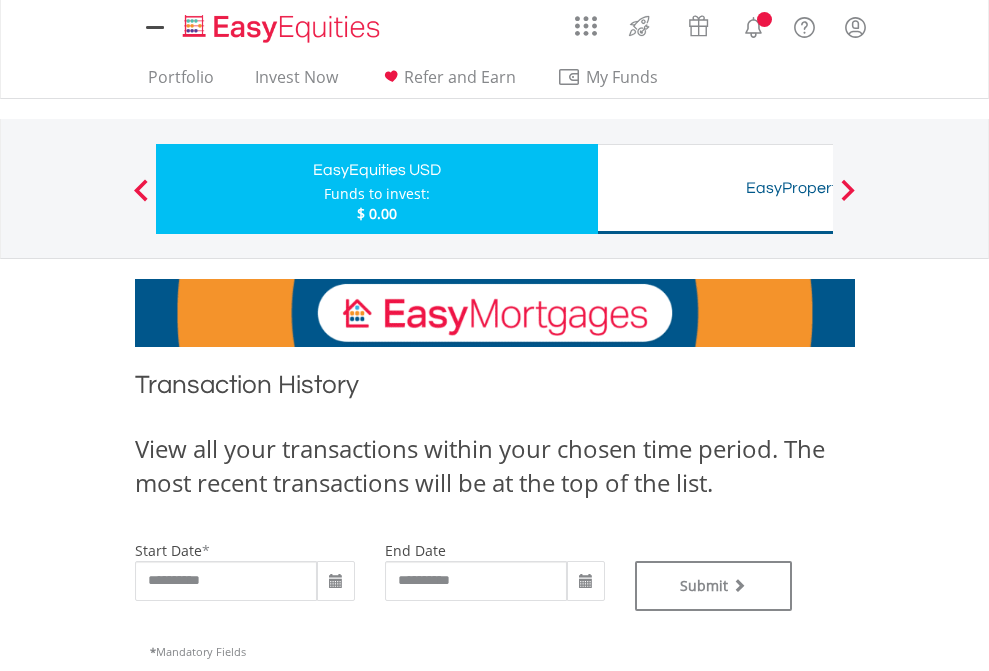 scroll, scrollTop: 0, scrollLeft: 0, axis: both 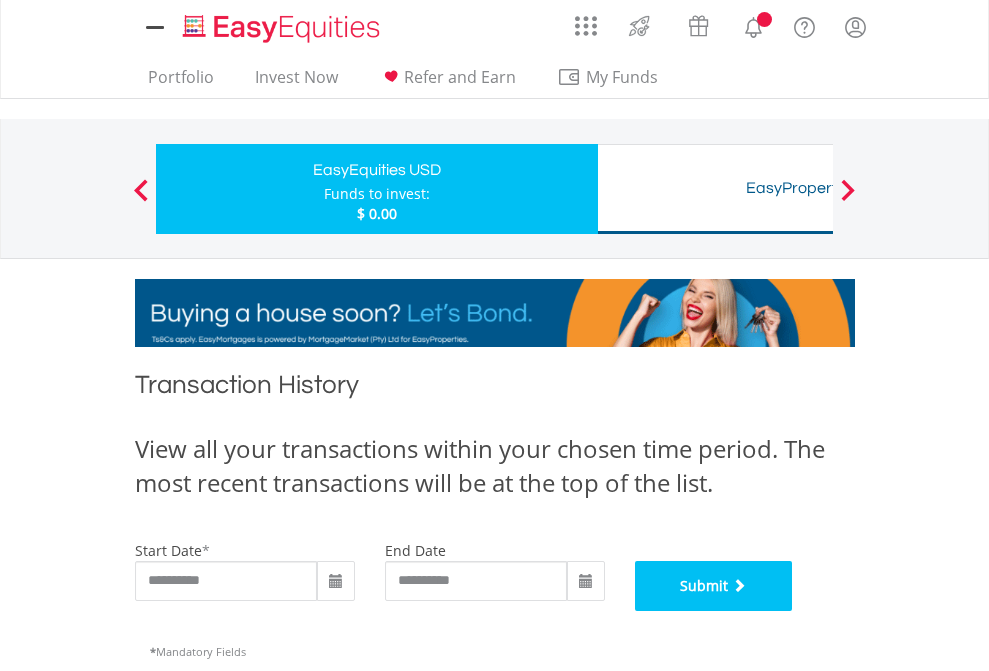 click on "Submit" at bounding box center [714, 586] 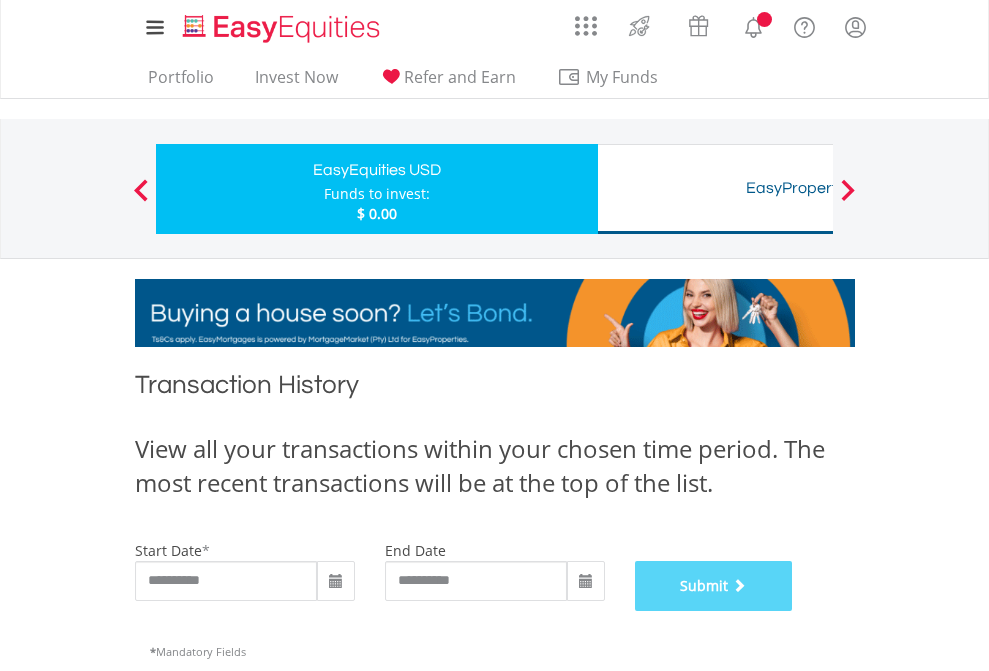 scroll, scrollTop: 811, scrollLeft: 0, axis: vertical 